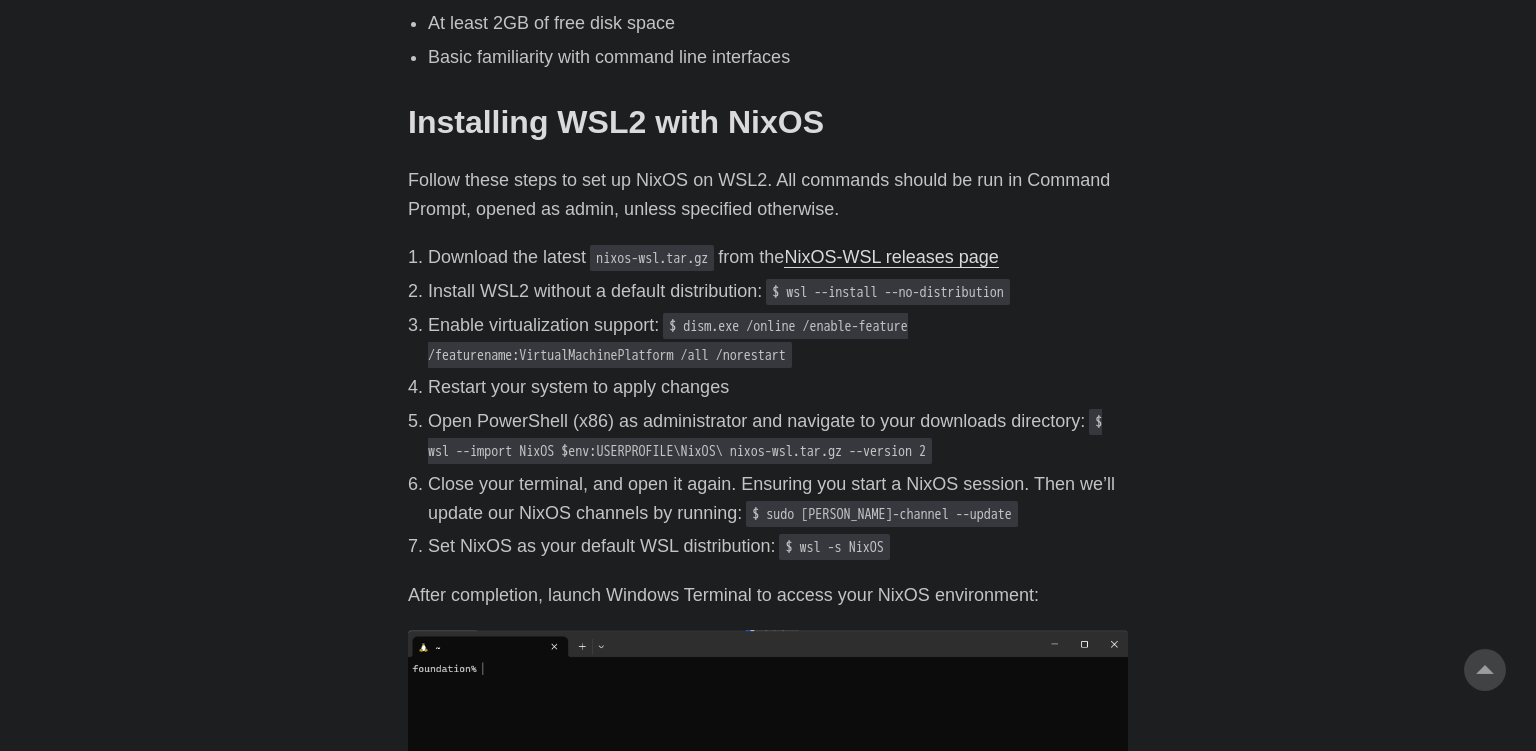 scroll, scrollTop: 1163, scrollLeft: 0, axis: vertical 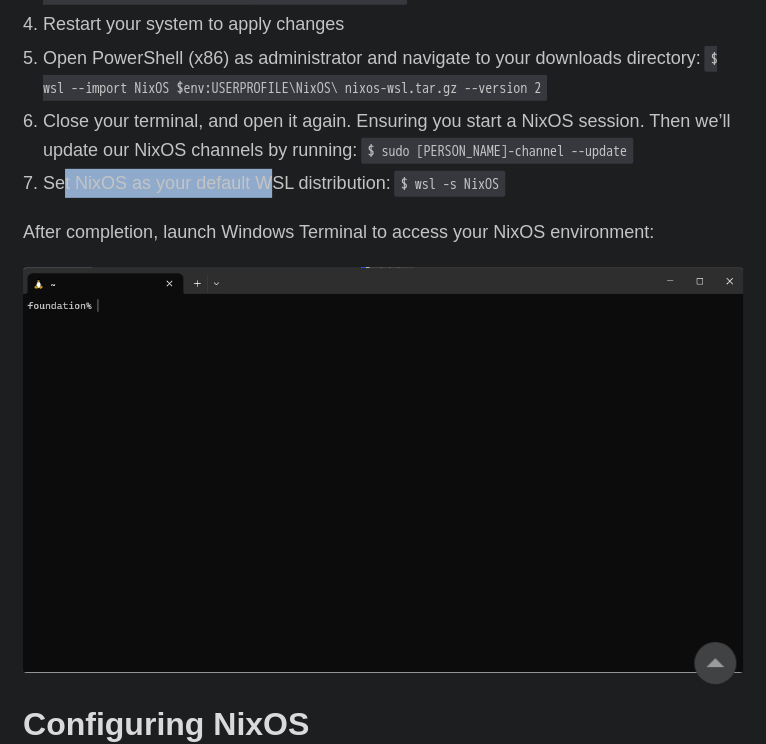drag, startPoint x: 61, startPoint y: 157, endPoint x: 260, endPoint y: 172, distance: 199.56453 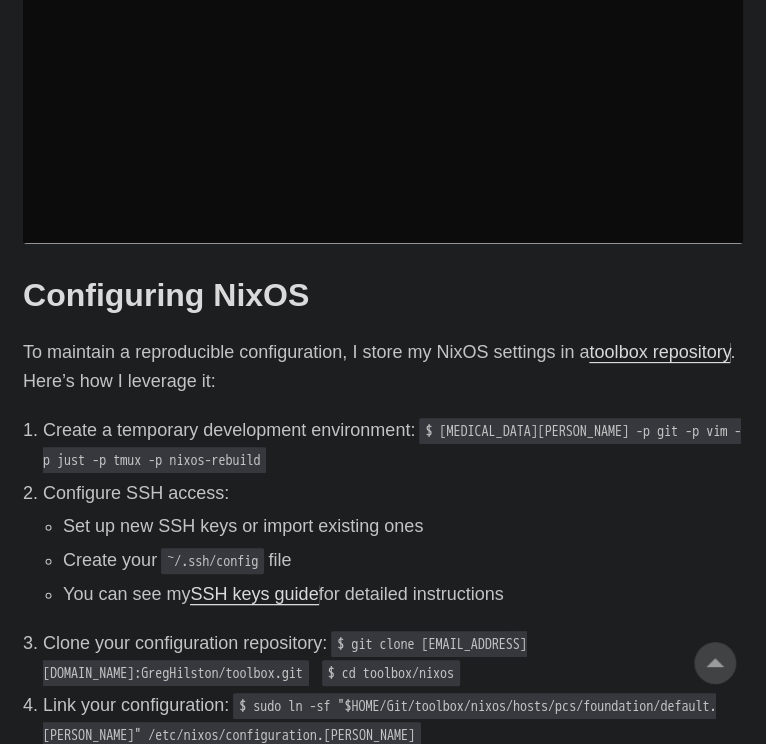 scroll, scrollTop: 1863, scrollLeft: 0, axis: vertical 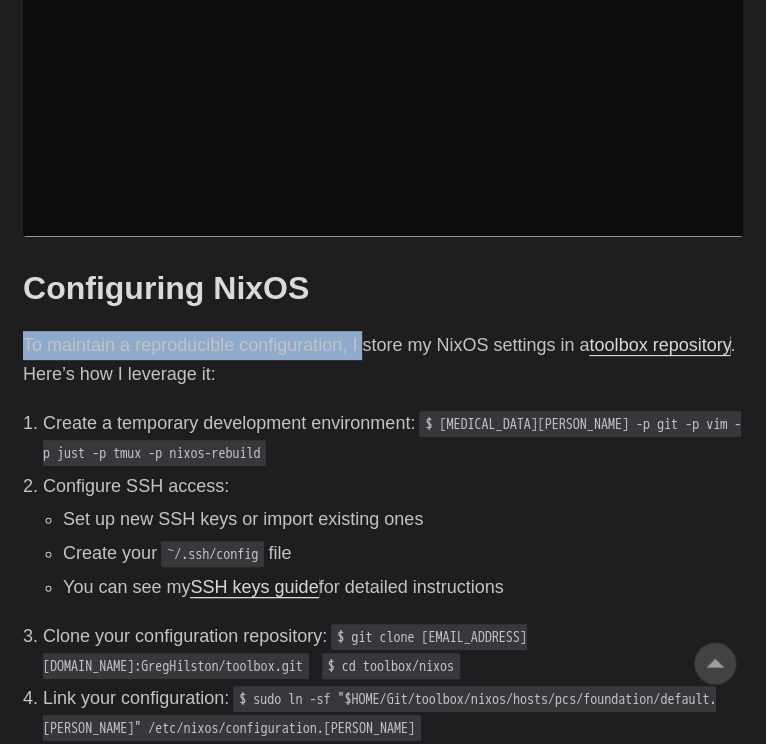 drag, startPoint x: 22, startPoint y: 312, endPoint x: 366, endPoint y: 315, distance: 344.0131 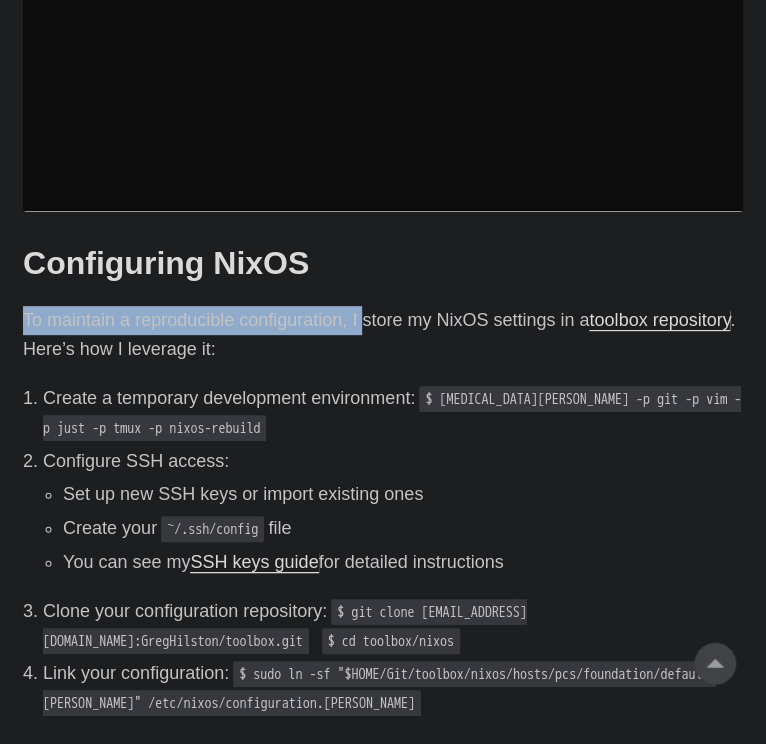 scroll, scrollTop: 1891, scrollLeft: 0, axis: vertical 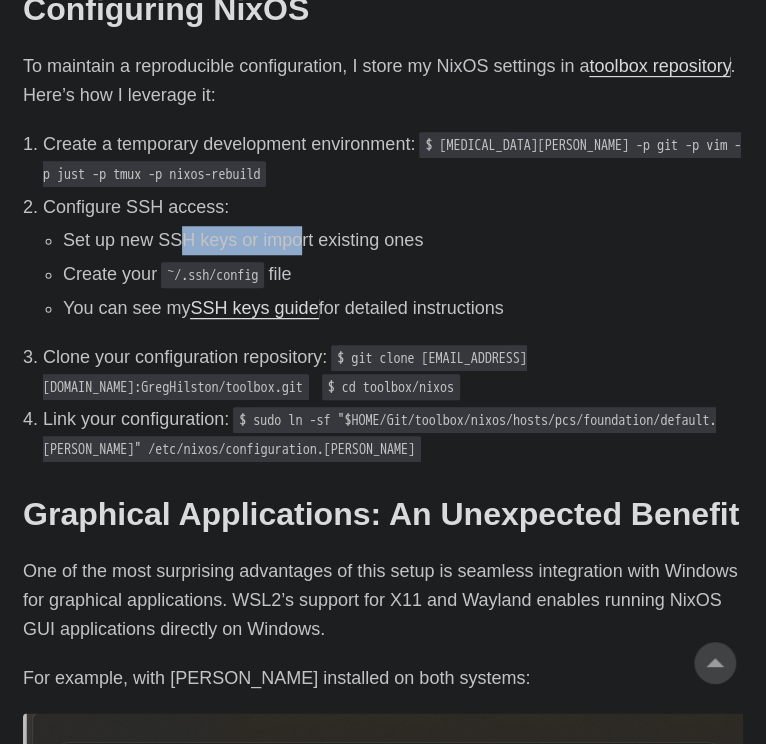 drag, startPoint x: 173, startPoint y: 215, endPoint x: 290, endPoint y: 197, distance: 118.37652 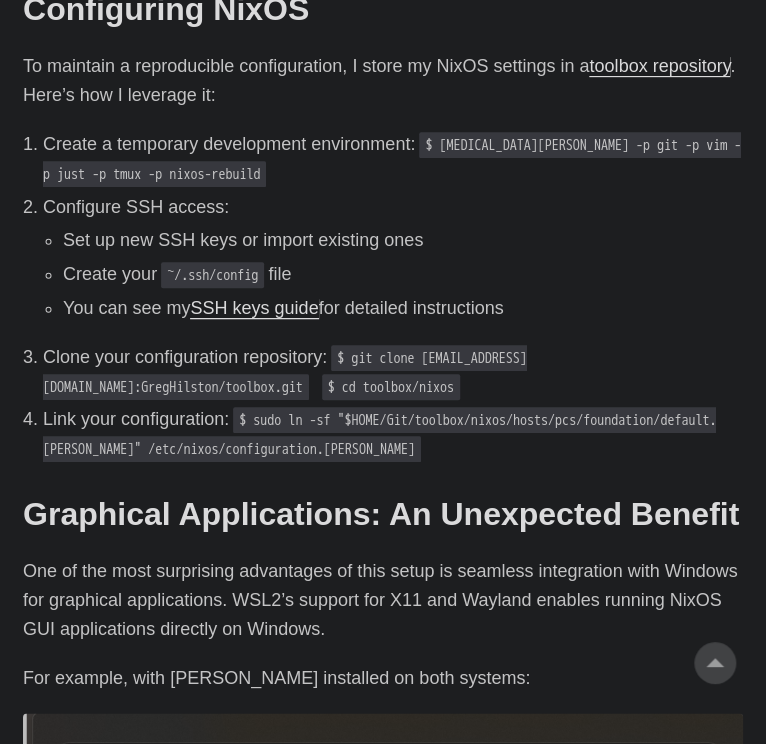 click on "Create your  ~/.ssh/config  file" at bounding box center [403, 274] 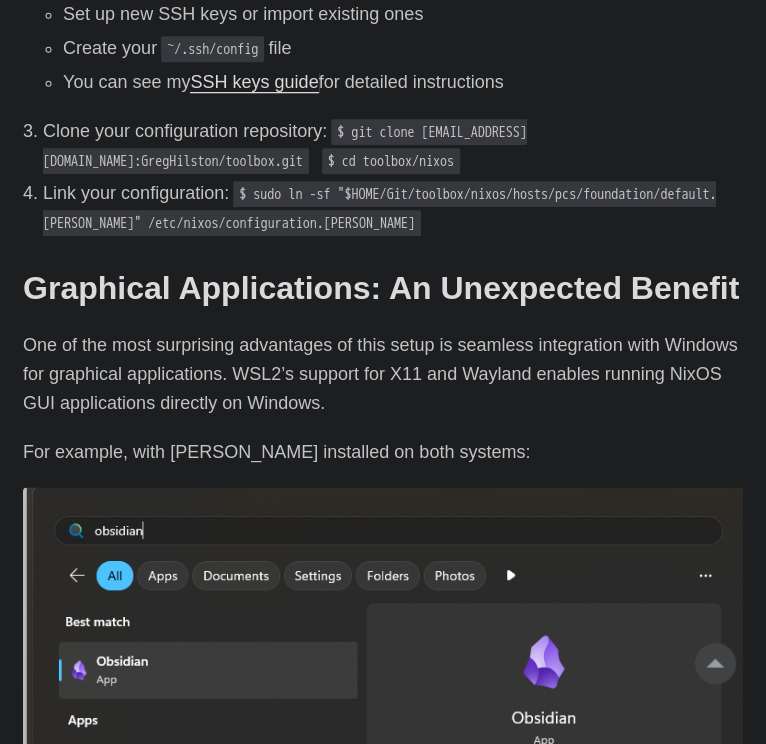 scroll, scrollTop: 2332, scrollLeft: 0, axis: vertical 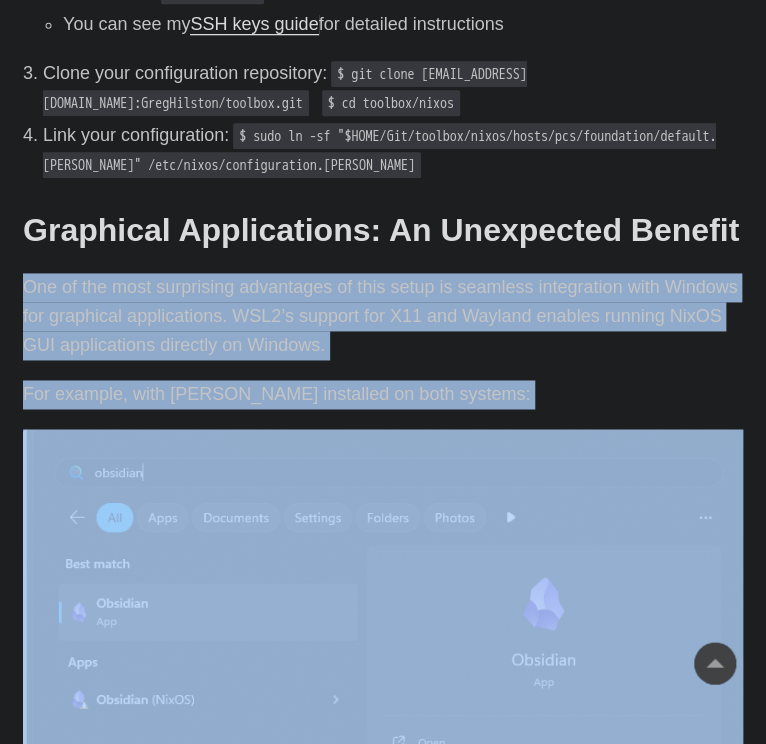 drag, startPoint x: 22, startPoint y: 264, endPoint x: 306, endPoint y: 413, distance: 320.71326 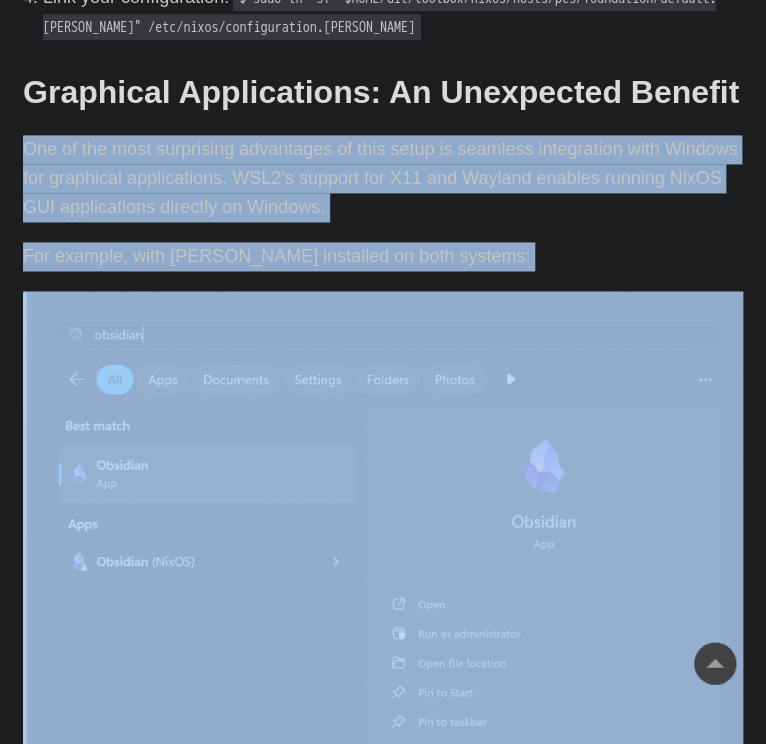 scroll, scrollTop: 2562, scrollLeft: 0, axis: vertical 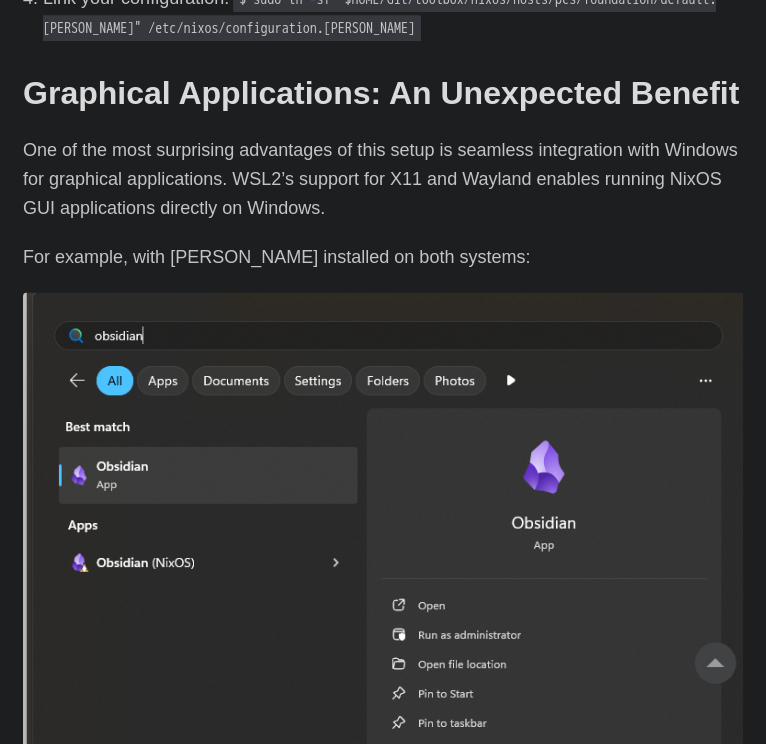 click on "Introduction #
As a developer who traditionally dual-boots Windows and Linux, I’ve been exploring ways to create reproducible system configurations. Building on my previous work with  NixOS  and  Windows 11 reproducible installations , I decided to evaluate Windows Subsystem for Linux (WSL) as a development environment. While this setup won’t replace my primary development machine, it offers an intriguing approach to lightweight development tasks.
Prerequisites #
Before we begin, ensure you have:
Windows 11 with administrator access
At least 2GB of free disk space
Basic familiarity with command line interfaces
Installing WSL2 with NixOS #
Follow these steps to set up NixOS on WSL2. All commands should be run in Command Prompt, opened as admin, unless specified otherwise.
Download the latest  nixos-wsl.tar.gz  from the  NixOS-WSL releases page
Install WSL2 without a default distribution:
$ wsl --install --no-distribution
Enable virtualization support:" at bounding box center [383, 39] 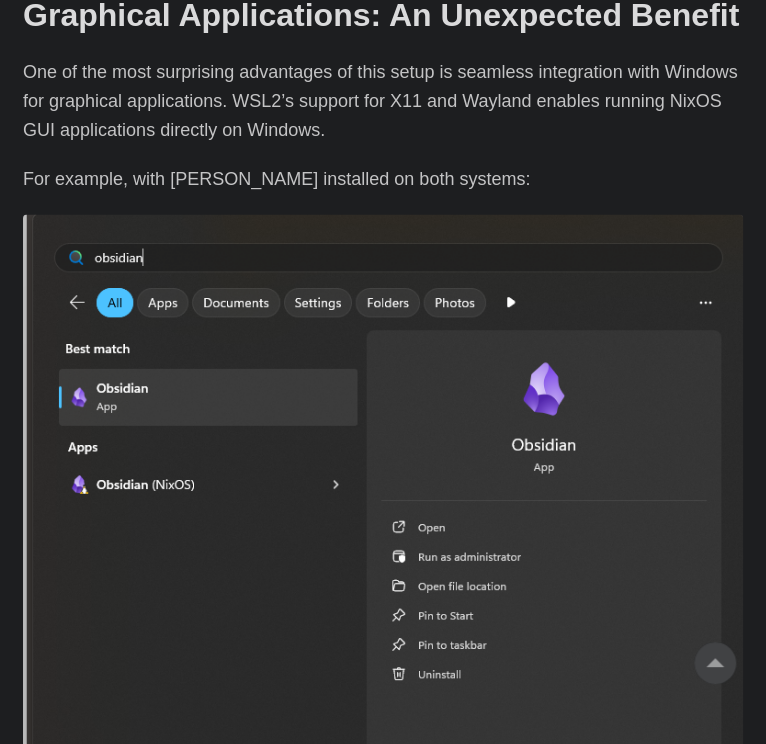 drag, startPoint x: 133, startPoint y: 300, endPoint x: 370, endPoint y: 287, distance: 237.35628 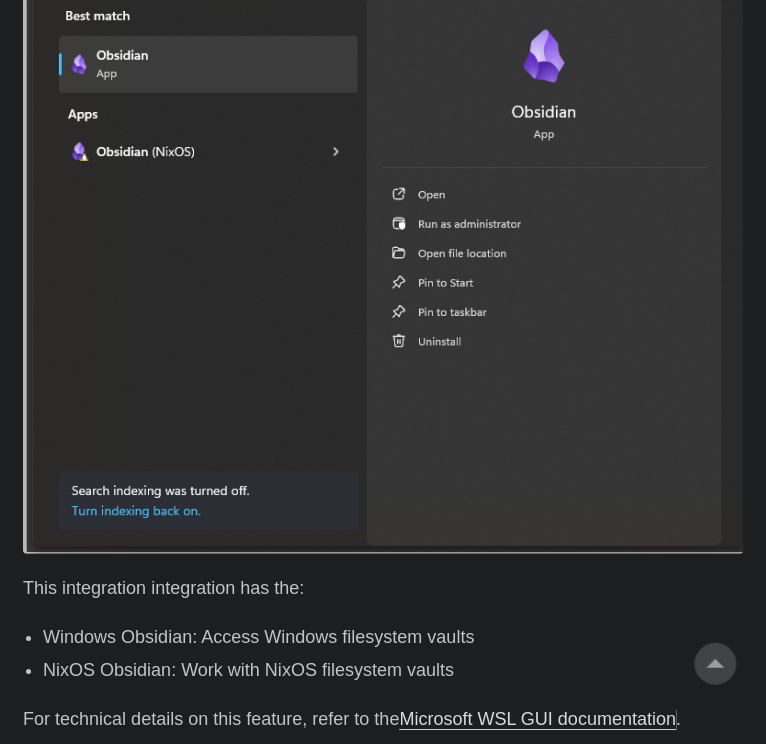 scroll, scrollTop: 2975, scrollLeft: 0, axis: vertical 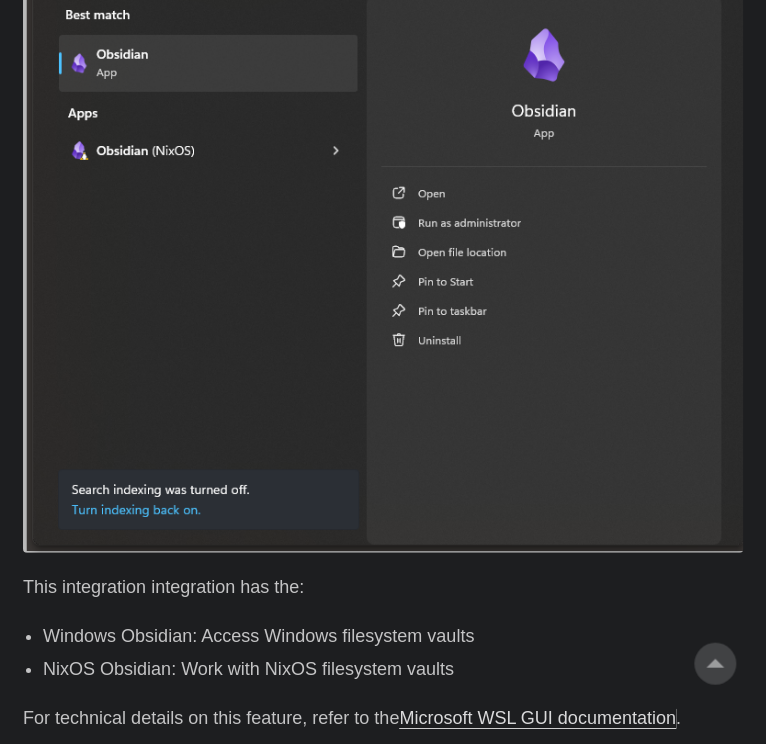 drag, startPoint x: 11, startPoint y: 166, endPoint x: 231, endPoint y: 288, distance: 251.56311 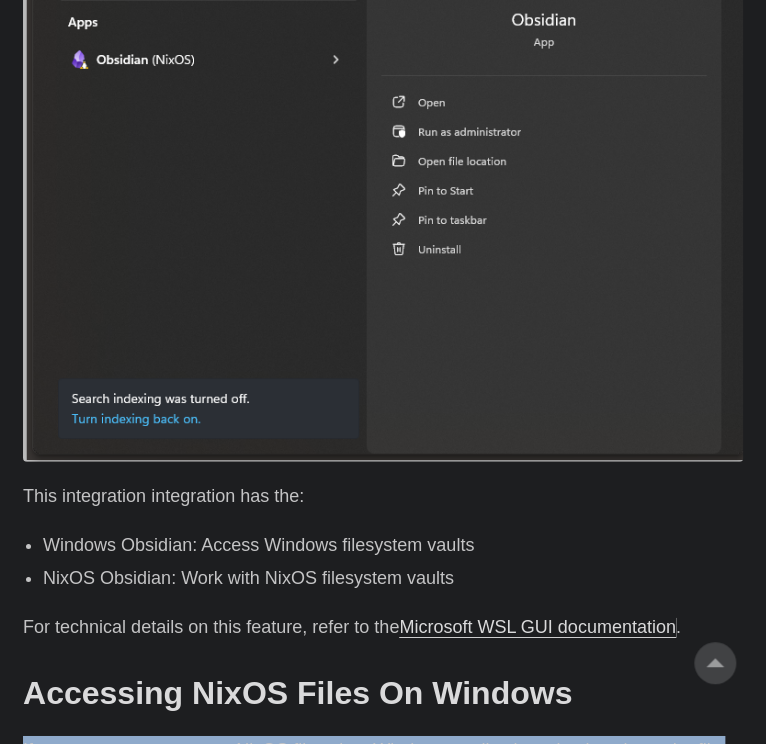 scroll, scrollTop: 3072, scrollLeft: 0, axis: vertical 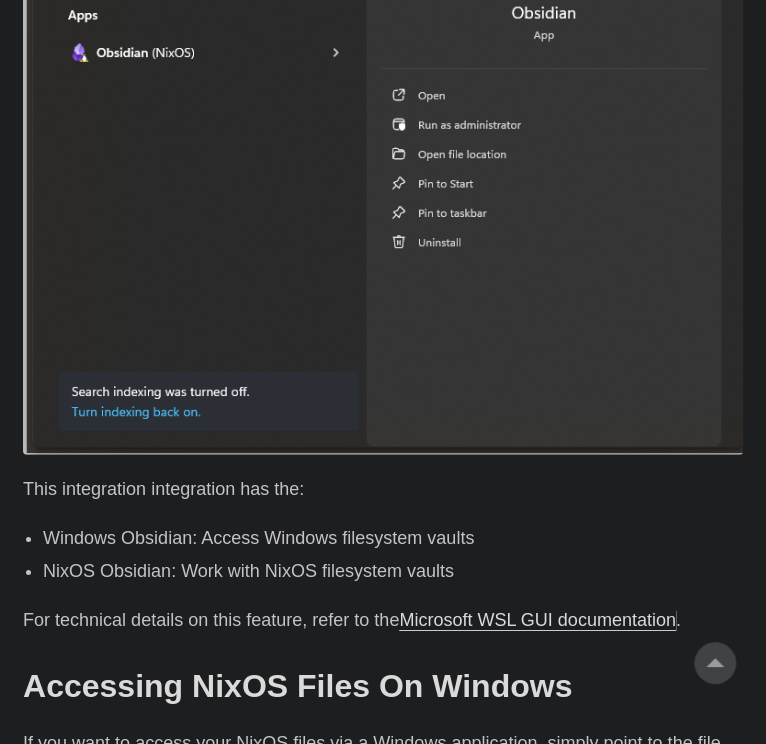 drag, startPoint x: 351, startPoint y: 207, endPoint x: 355, endPoint y: 296, distance: 89.08984 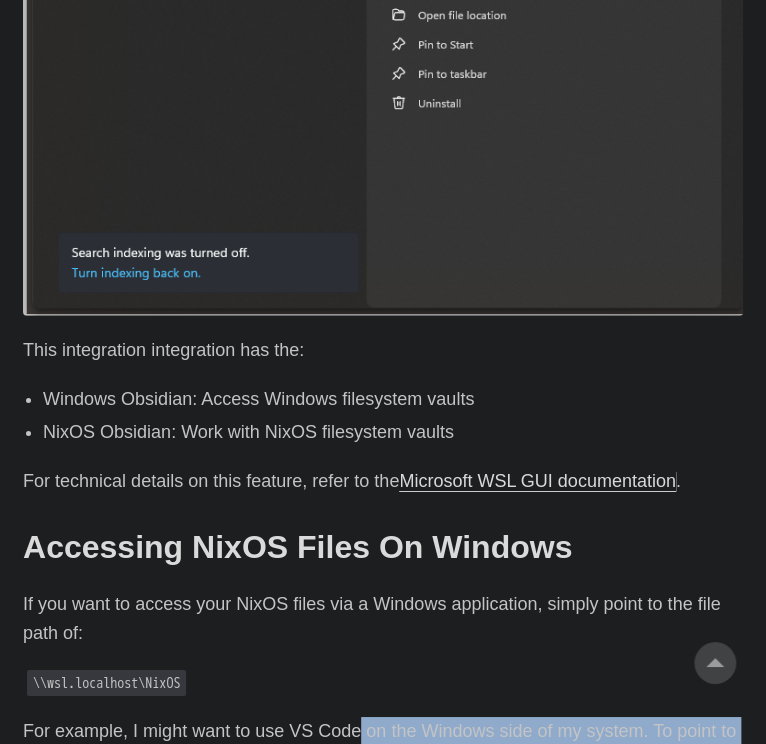 scroll, scrollTop: 3212, scrollLeft: 0, axis: vertical 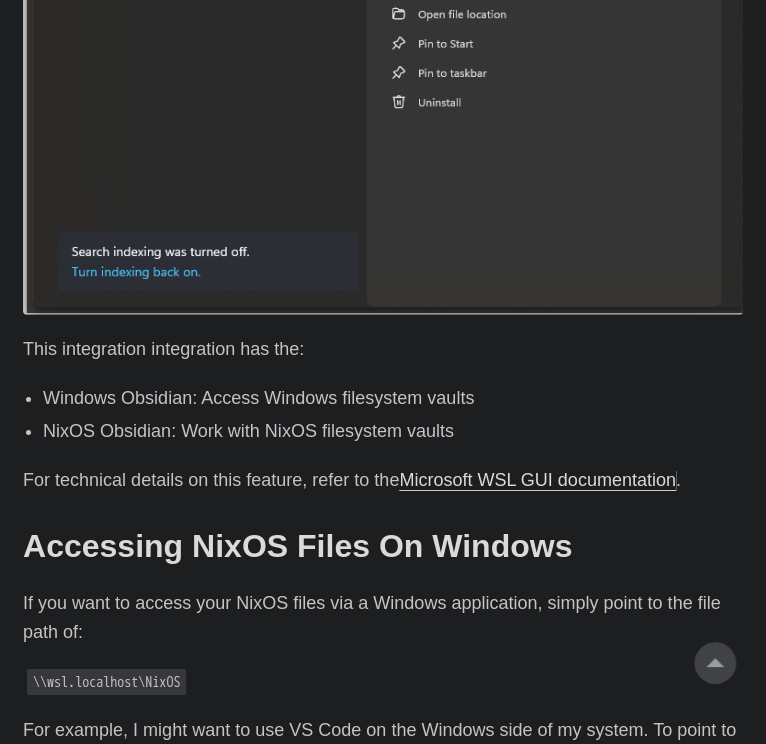 drag, startPoint x: 96, startPoint y: 267, endPoint x: 362, endPoint y: 266, distance: 266.0019 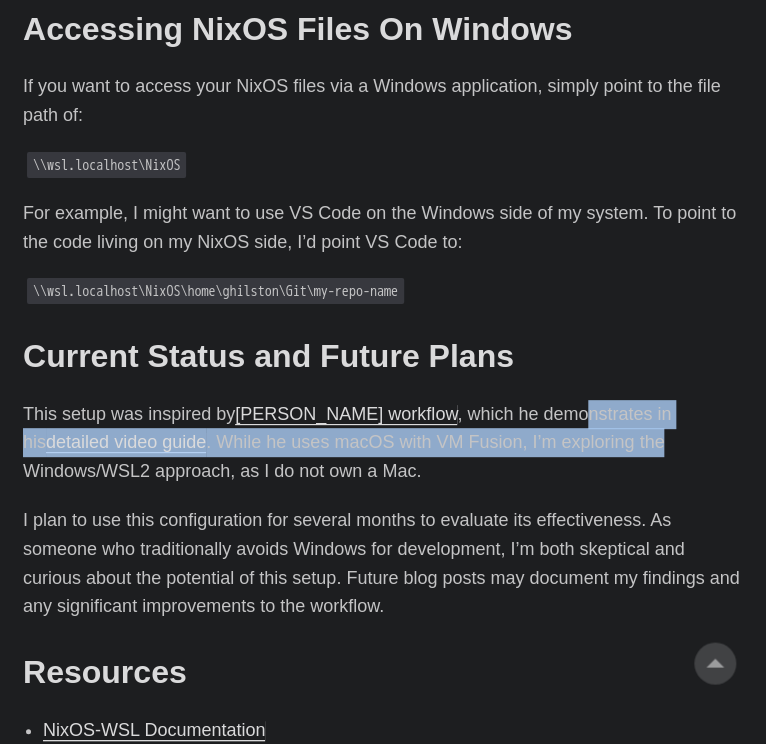 scroll, scrollTop: 3796, scrollLeft: 0, axis: vertical 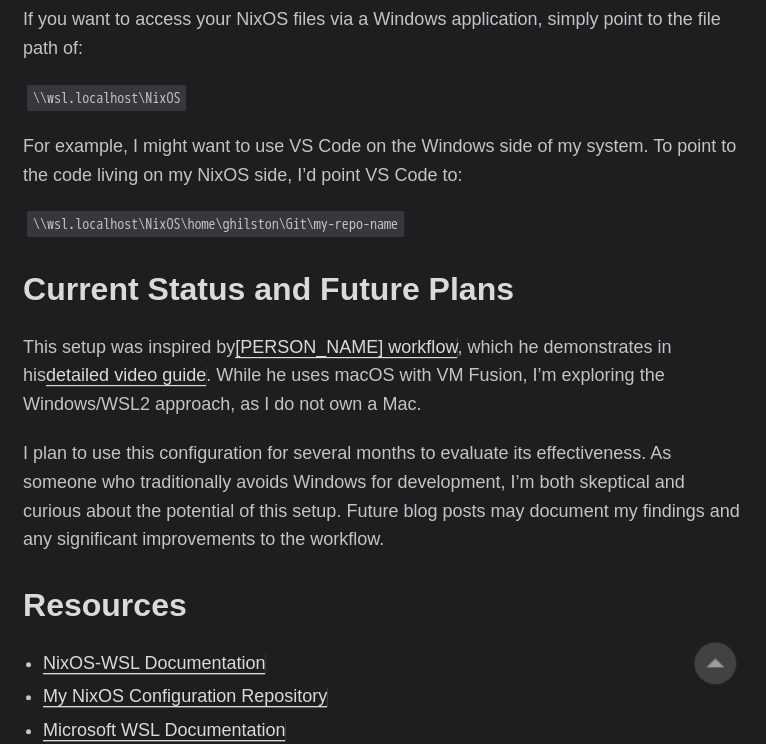 click on "This post is part of a series:
windows-automation
Dec 17, 2024 -
Setting Up NixOS on Windows Subsystem for Linux (WSL2)
Dec 17, 2024 -
Automating Windows 11: From Clean Install to Fully Configured with Answer Files and Winget
nixos
Dec 17, 2024 -
Setting Up NixOS on Windows Subsystem for Linux (WSL2)
Dec 16, 2024 -
NixOS: The Path to Truly Reproducible Linux Systems" at bounding box center [383, 943] 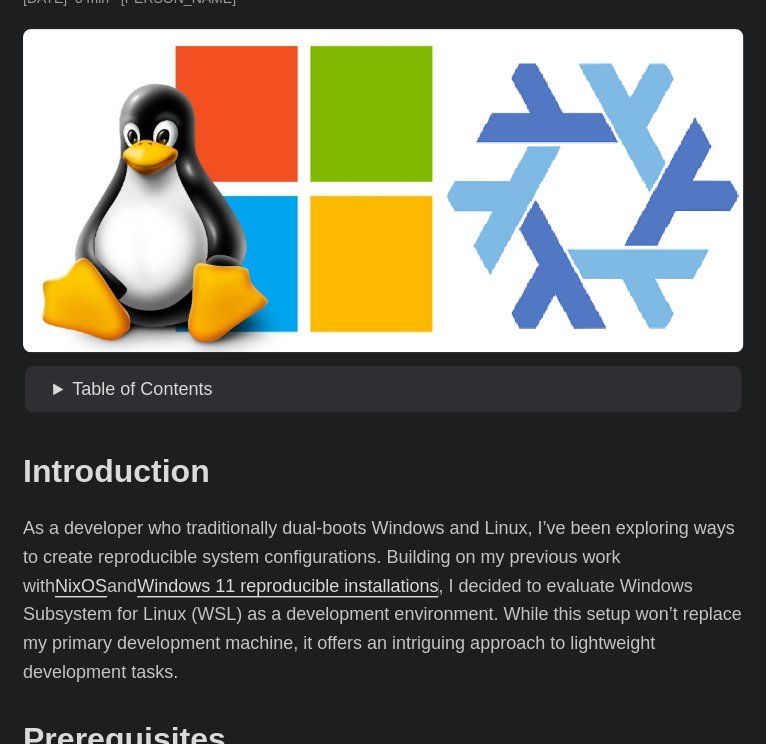 scroll, scrollTop: 0, scrollLeft: 0, axis: both 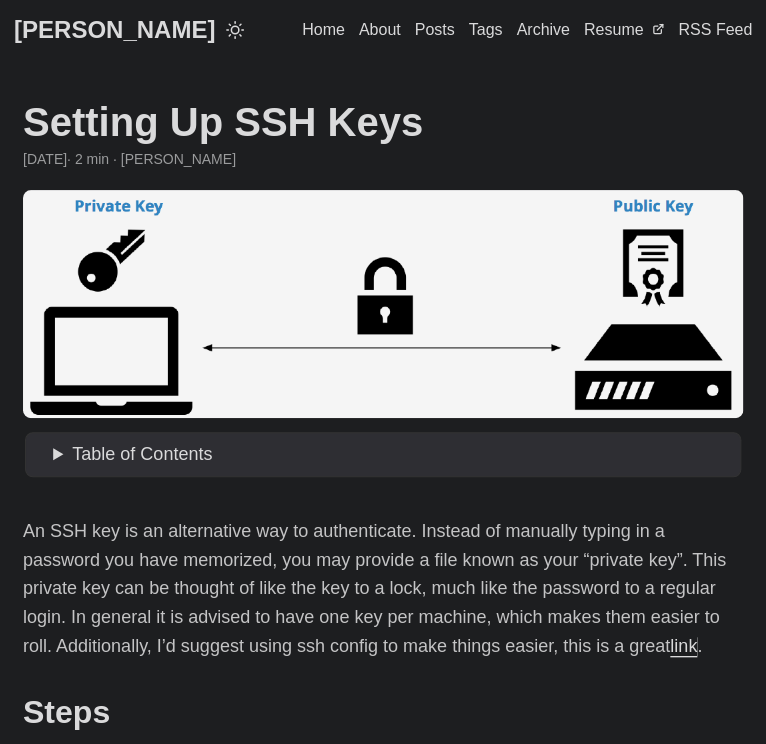 click at bounding box center (383, 303) 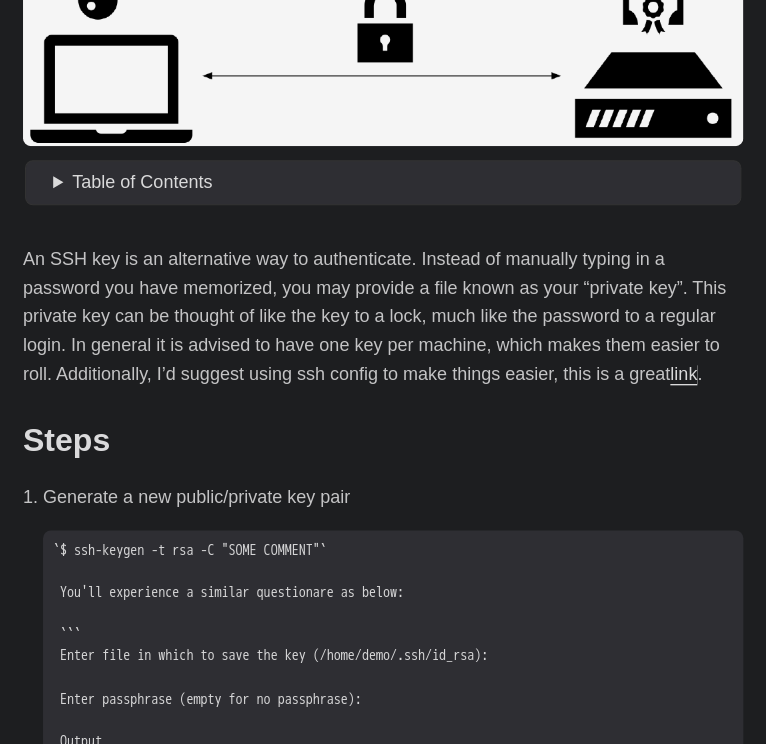 scroll, scrollTop: 272, scrollLeft: 0, axis: vertical 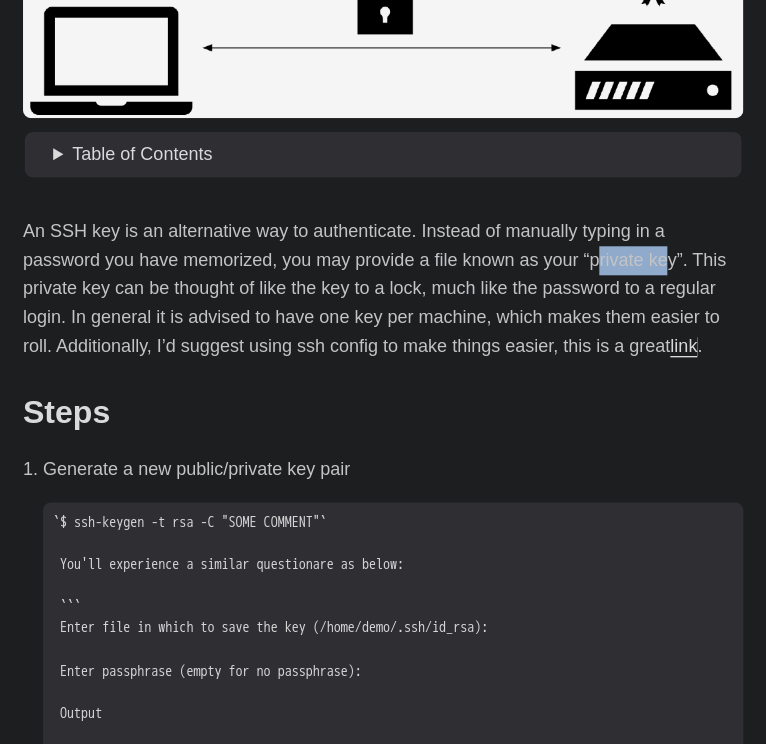drag, startPoint x: 516, startPoint y: 259, endPoint x: 584, endPoint y: 264, distance: 68.18358 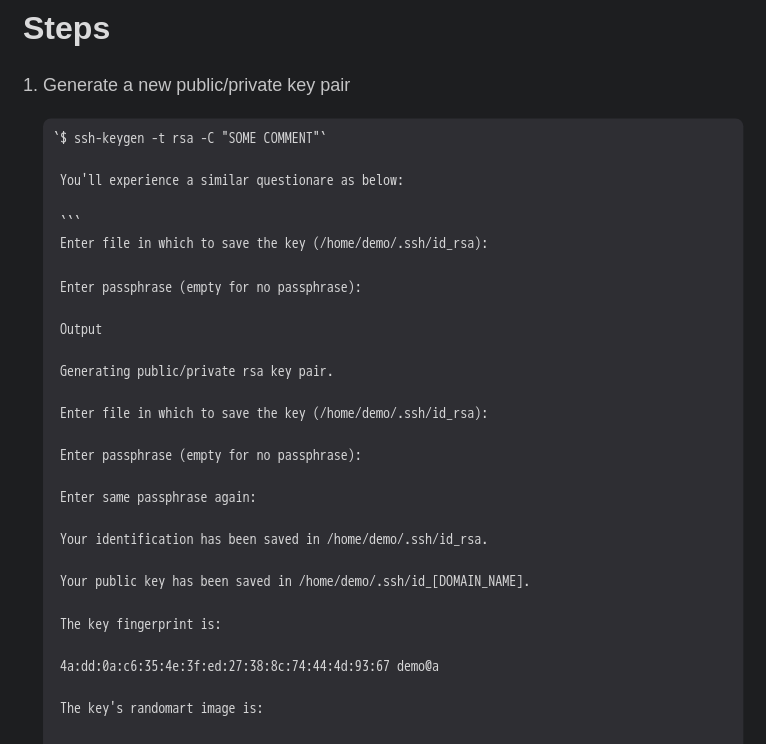 scroll, scrollTop: 732, scrollLeft: 0, axis: vertical 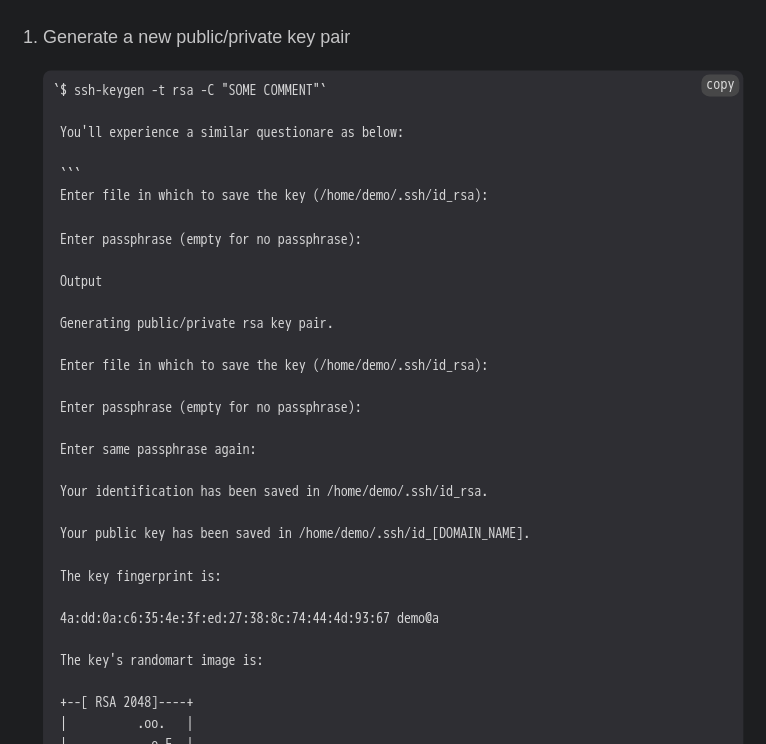 click on "`$ ssh-keygen -t rsa -C "SOME COMMENT"`
You'll experience a similar questionare as below:
```
Enter file in which to save the key (/home/demo/.ssh/id_rsa):
Enter passphrase (empty for no passphrase):
Output
Generating public/private rsa key pair.
Enter file in which to save the key (/home/demo/.ssh/id_rsa):
Enter passphrase (empty for no passphrase):
Enter same passphrase again:
Your identification has been saved in /home/demo/.ssh/id_rsa.
Your public key has been saved in /home/demo/.ssh/id_rsa.pub.
The key fingerprint is:
4a:dd:0a:c6:35:4e:3f:ed:27:38:8c:74:44:4d:93:67 demo@a
The key's randomart image is:
+--[ RSA 2048]----+
|          .oo.   |
|         .  o.E  |
|        + .  o   |
|     . = = .     |
|      = S = .    |
|     o + = +     |
|      . o + o .  |
|           . o   |
|                 |
+-----------------+
```" at bounding box center (393, 512) 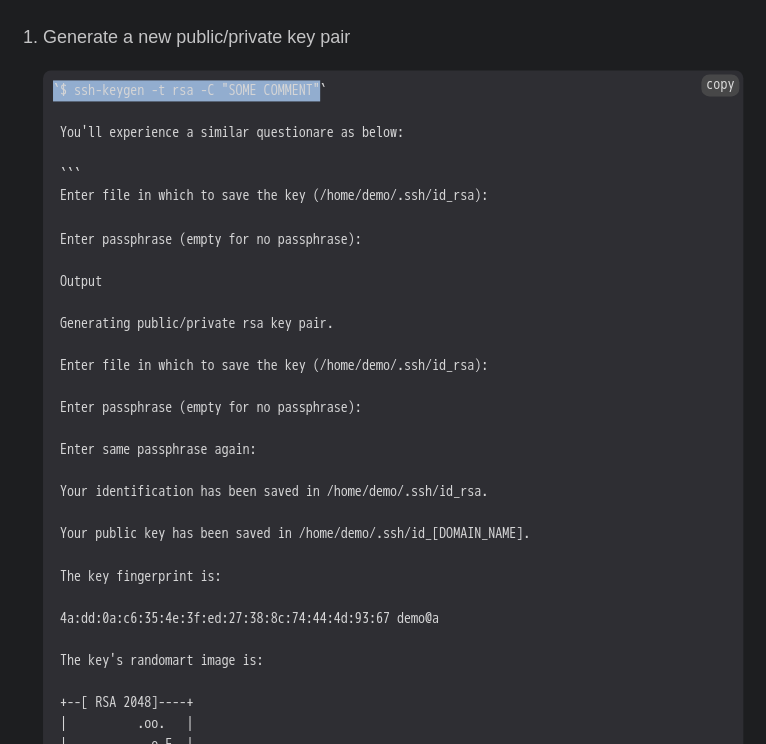 drag, startPoint x: 50, startPoint y: 92, endPoint x: 345, endPoint y: 100, distance: 295.10846 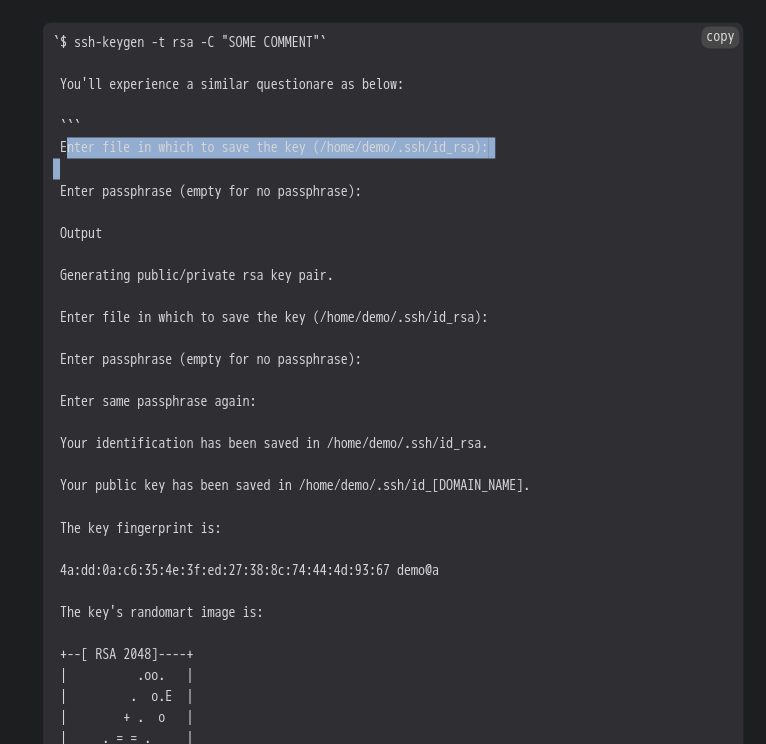 drag, startPoint x: 62, startPoint y: 152, endPoint x: 475, endPoint y: 176, distance: 413.69675 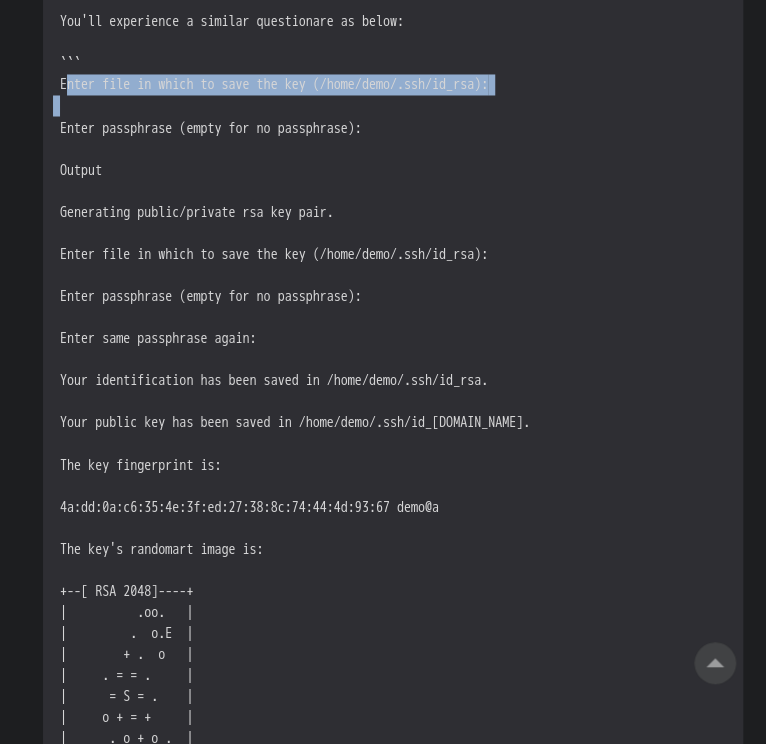 scroll, scrollTop: 843, scrollLeft: 0, axis: vertical 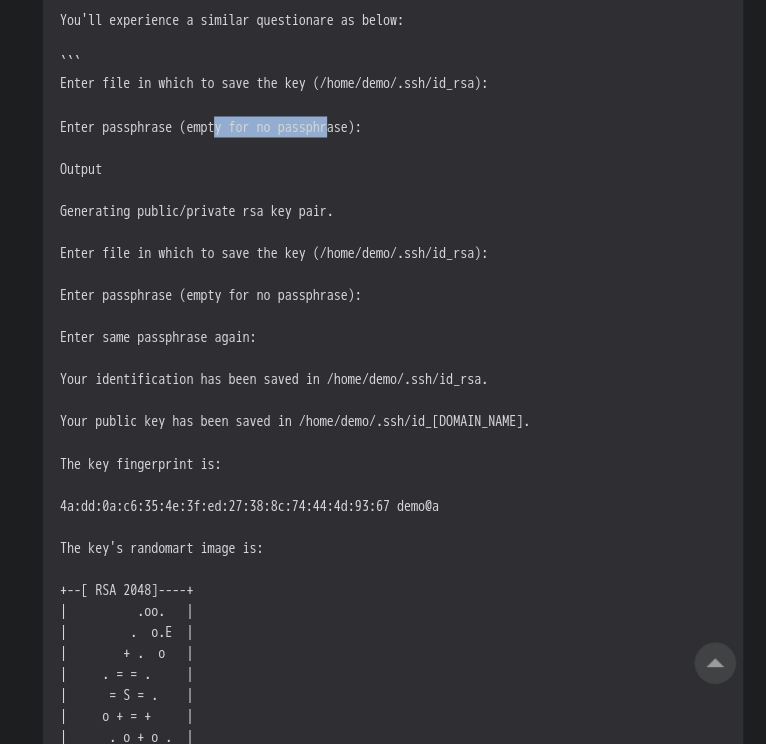 drag, startPoint x: 222, startPoint y: 130, endPoint x: 348, endPoint y: 131, distance: 126.00397 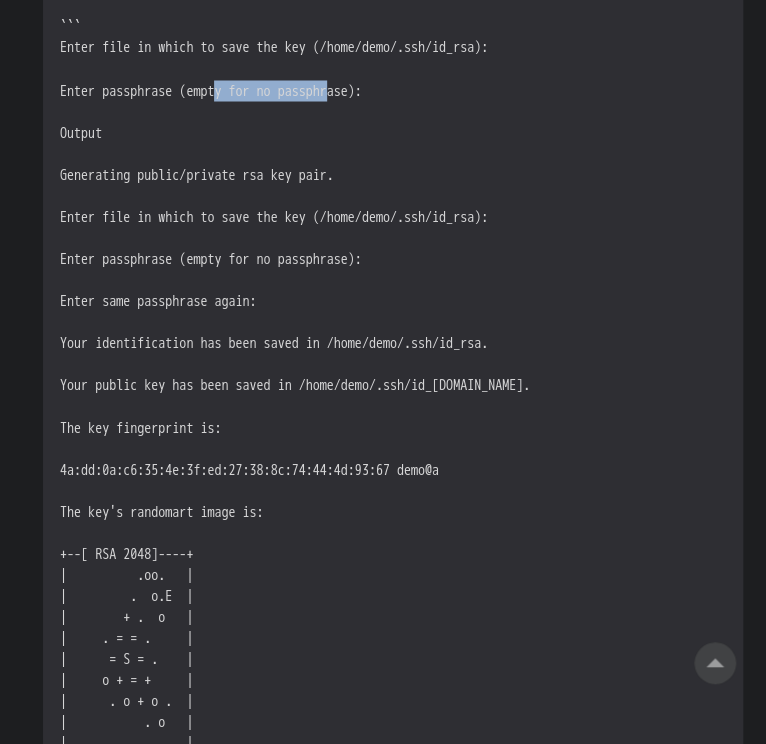 scroll, scrollTop: 888, scrollLeft: 0, axis: vertical 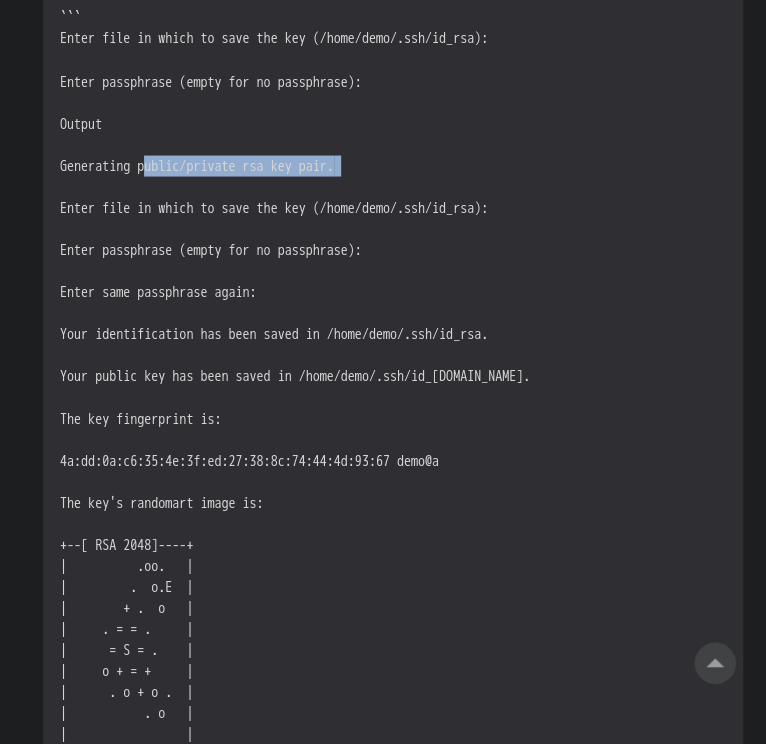 drag, startPoint x: 148, startPoint y: 158, endPoint x: 430, endPoint y: 165, distance: 282.08685 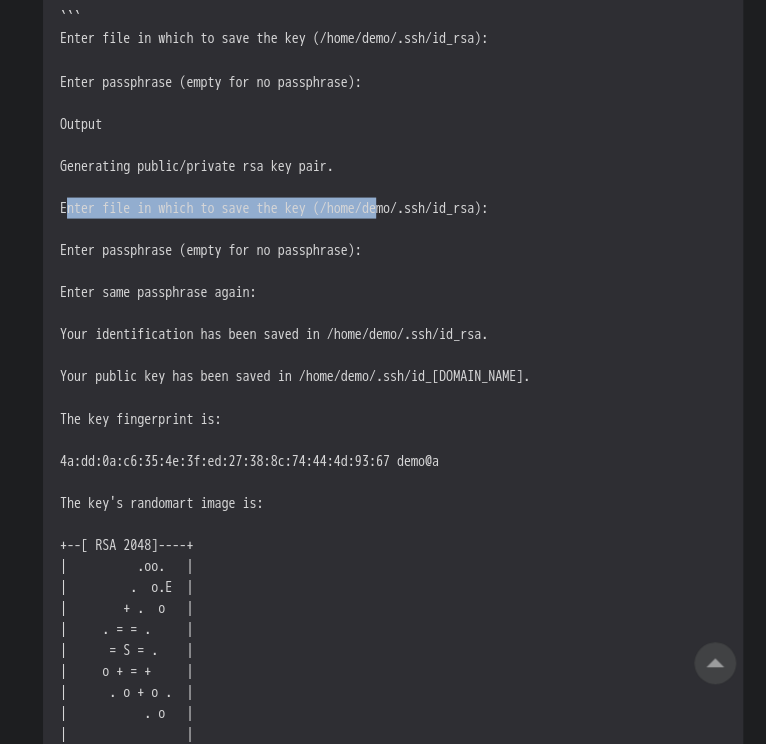 drag, startPoint x: 58, startPoint y: 212, endPoint x: 397, endPoint y: 199, distance: 339.24918 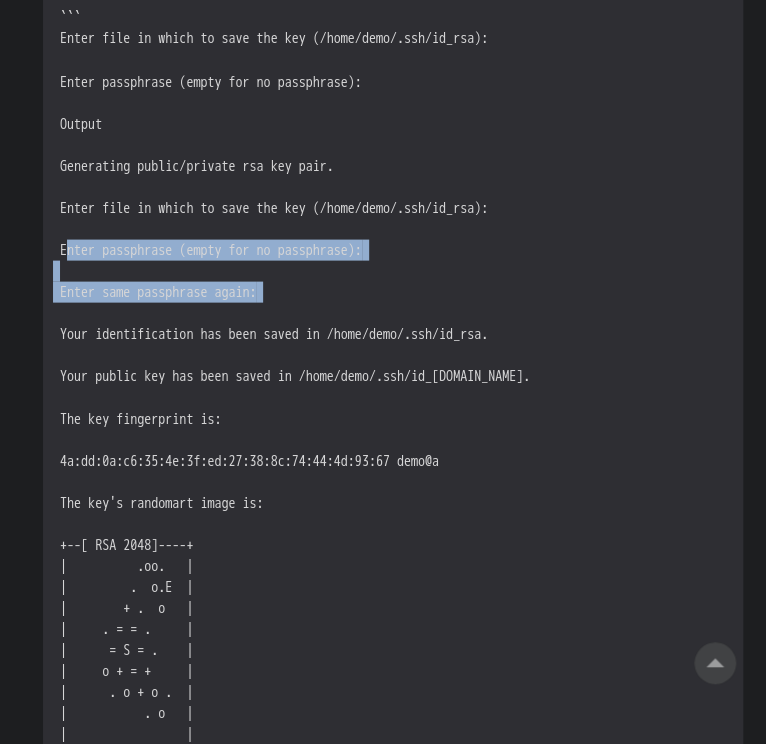 drag, startPoint x: 59, startPoint y: 255, endPoint x: 341, endPoint y: 290, distance: 284.1637 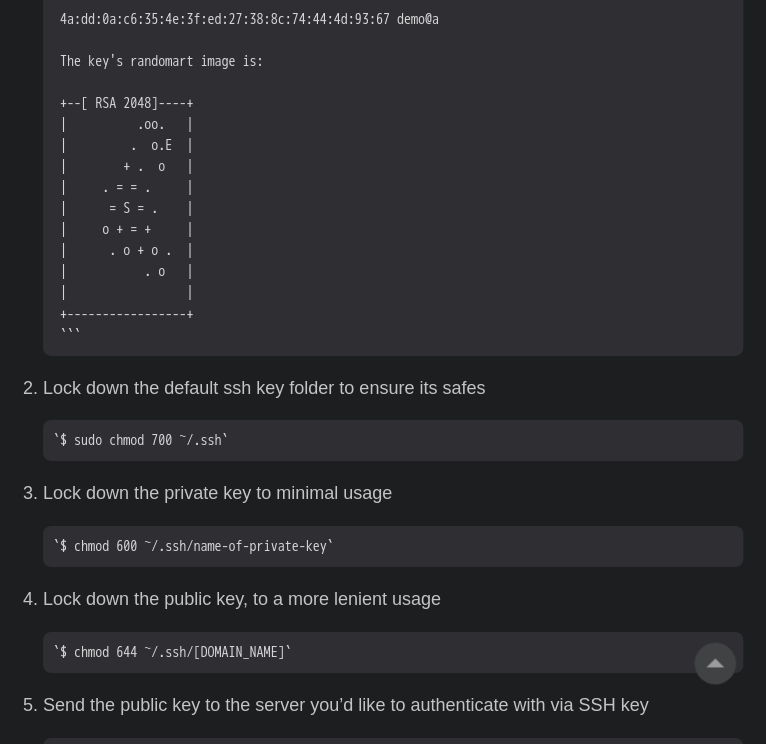 scroll, scrollTop: 1333, scrollLeft: 0, axis: vertical 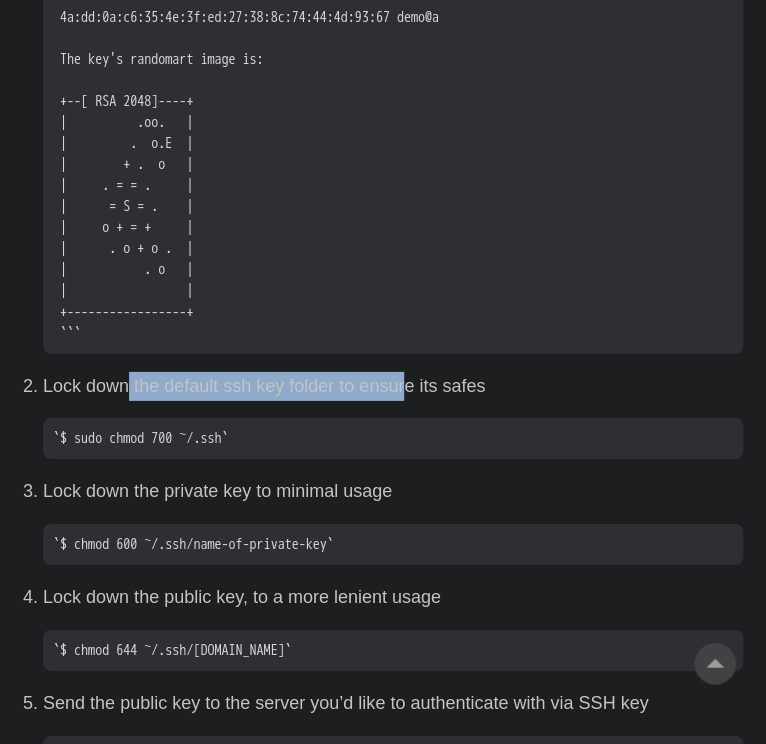 drag, startPoint x: 128, startPoint y: 385, endPoint x: 408, endPoint y: 391, distance: 280.06427 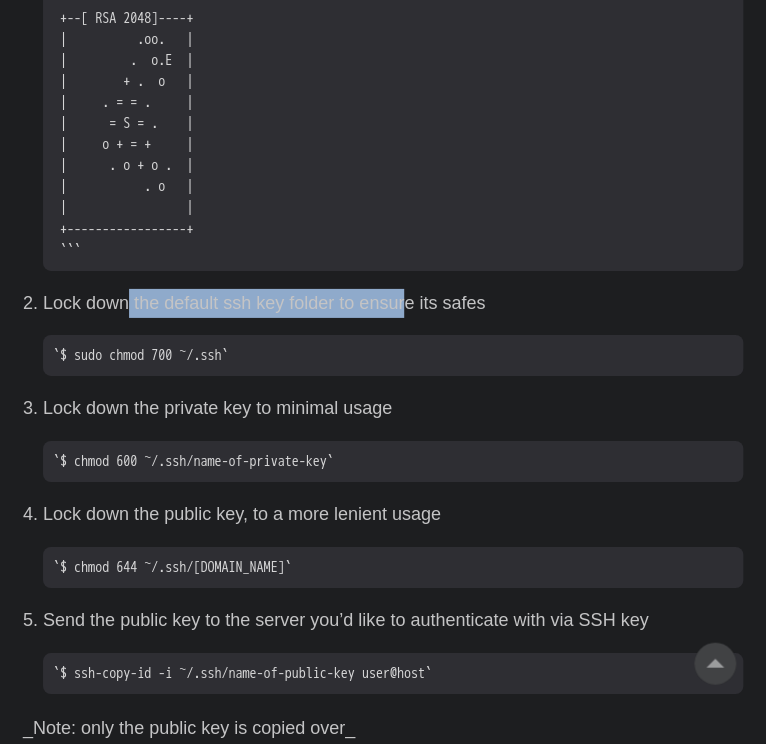 scroll, scrollTop: 1432, scrollLeft: 0, axis: vertical 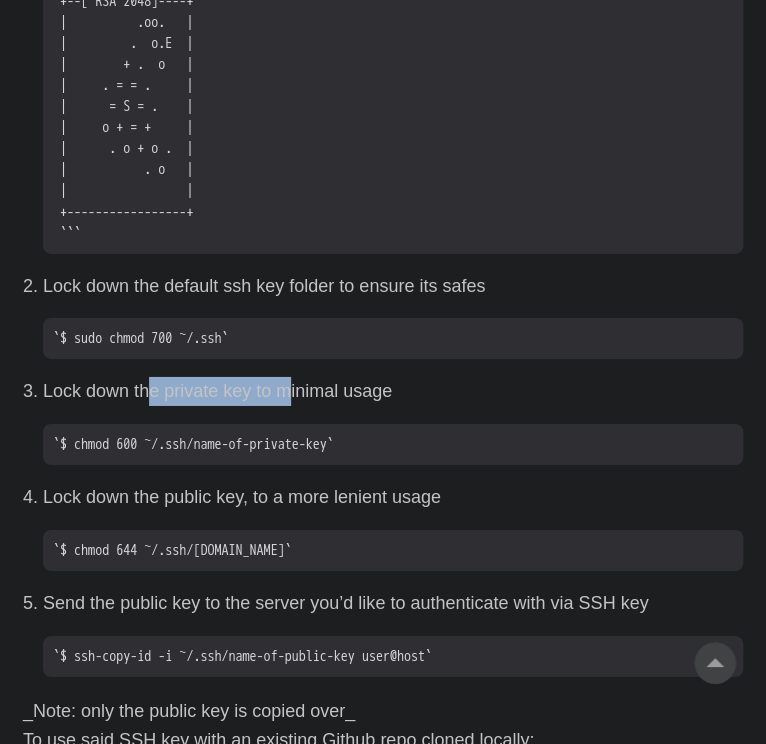 drag, startPoint x: 146, startPoint y: 391, endPoint x: 294, endPoint y: 400, distance: 148.27339 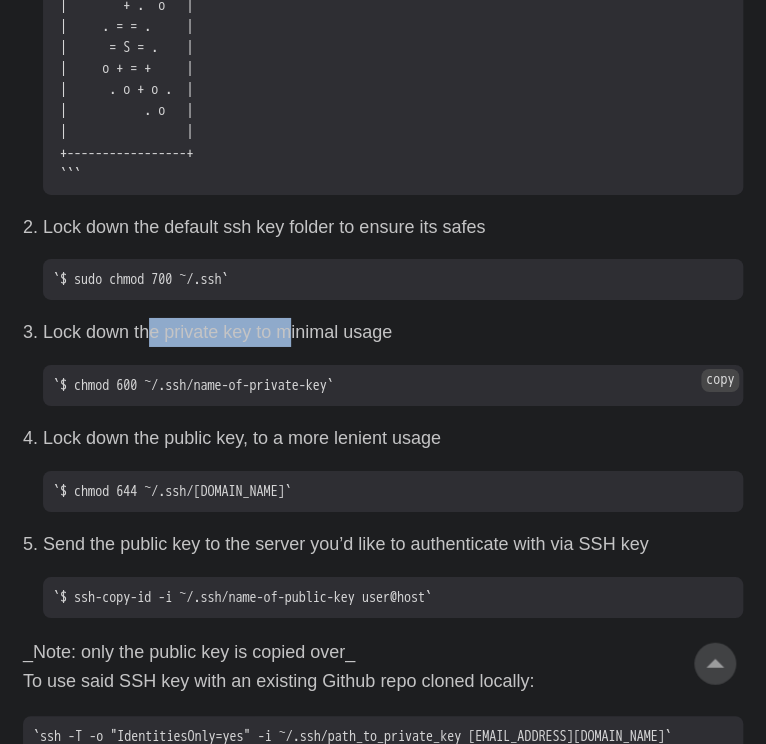 scroll, scrollTop: 1492, scrollLeft: 0, axis: vertical 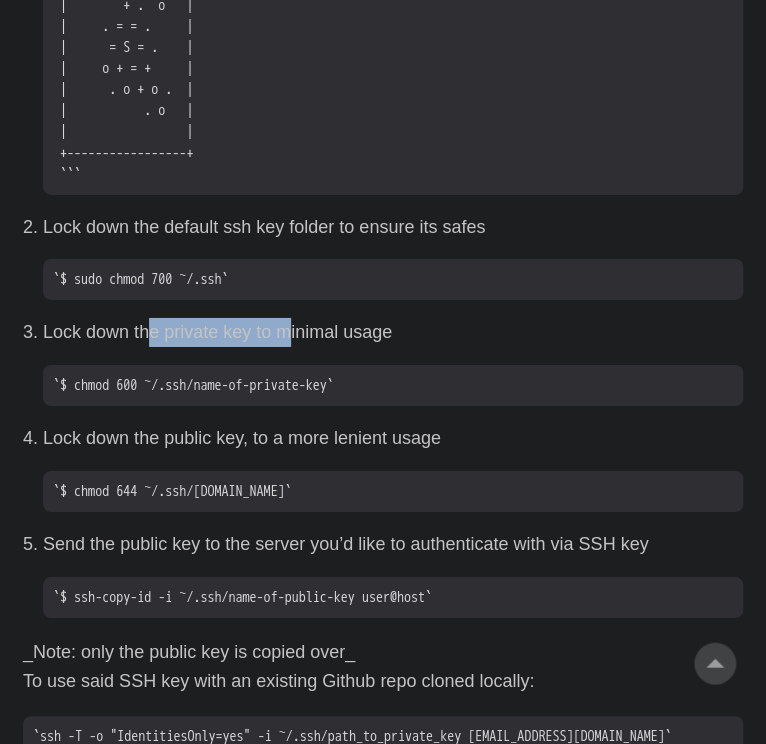drag, startPoint x: 39, startPoint y: 446, endPoint x: 126, endPoint y: 443, distance: 87.05171 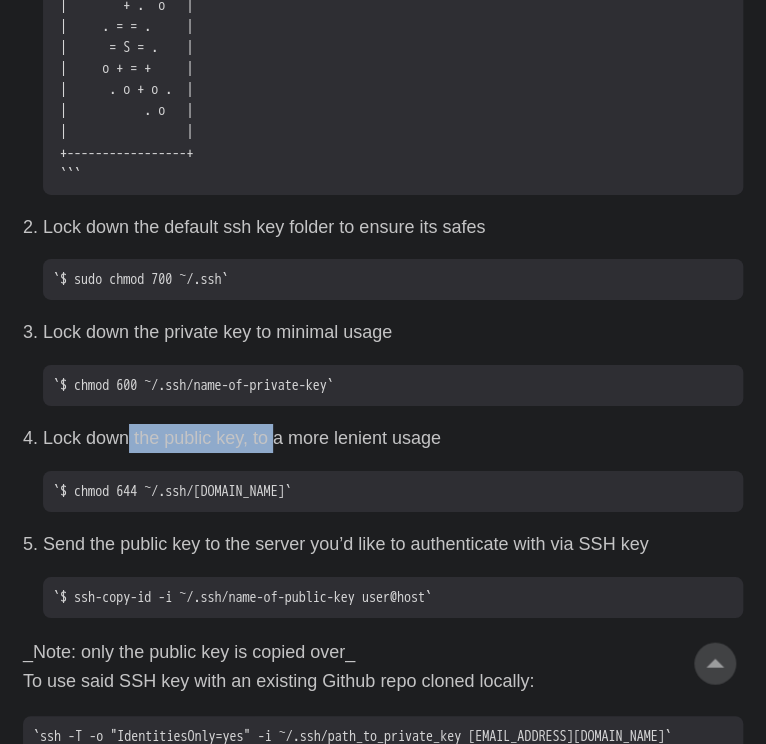 drag, startPoint x: 126, startPoint y: 443, endPoint x: 273, endPoint y: 444, distance: 147.0034 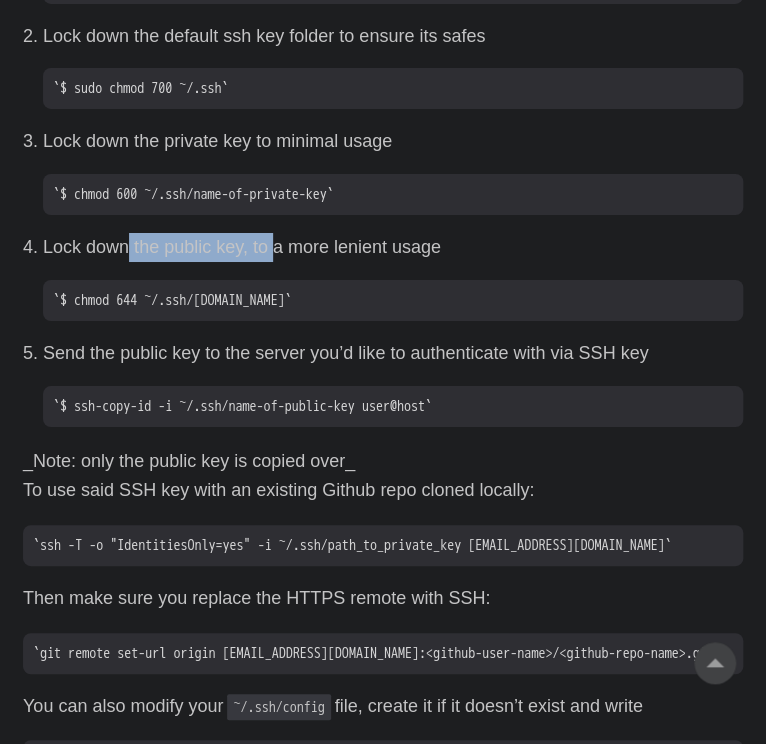 scroll, scrollTop: 1685, scrollLeft: 0, axis: vertical 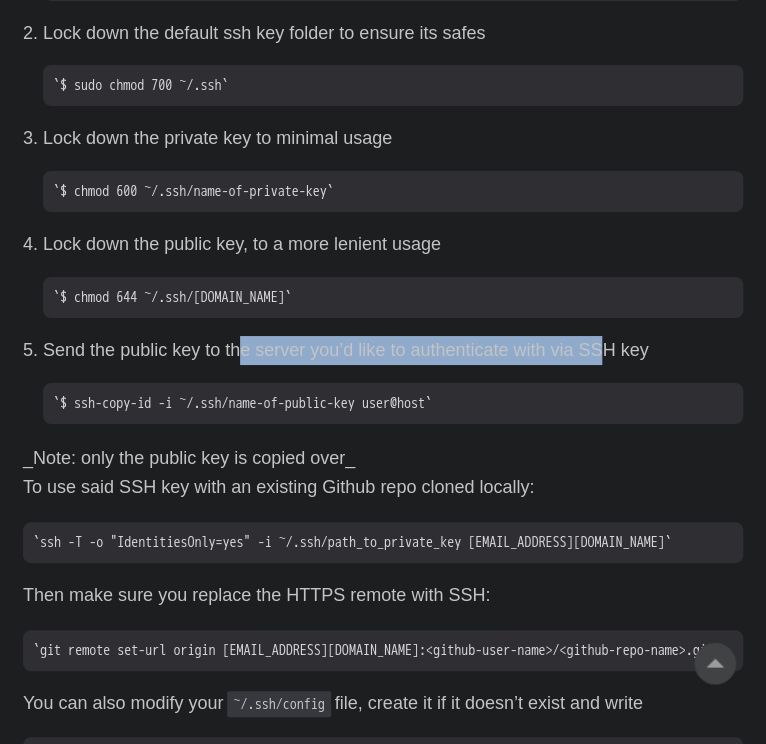 drag, startPoint x: 237, startPoint y: 356, endPoint x: 603, endPoint y: 371, distance: 366.30725 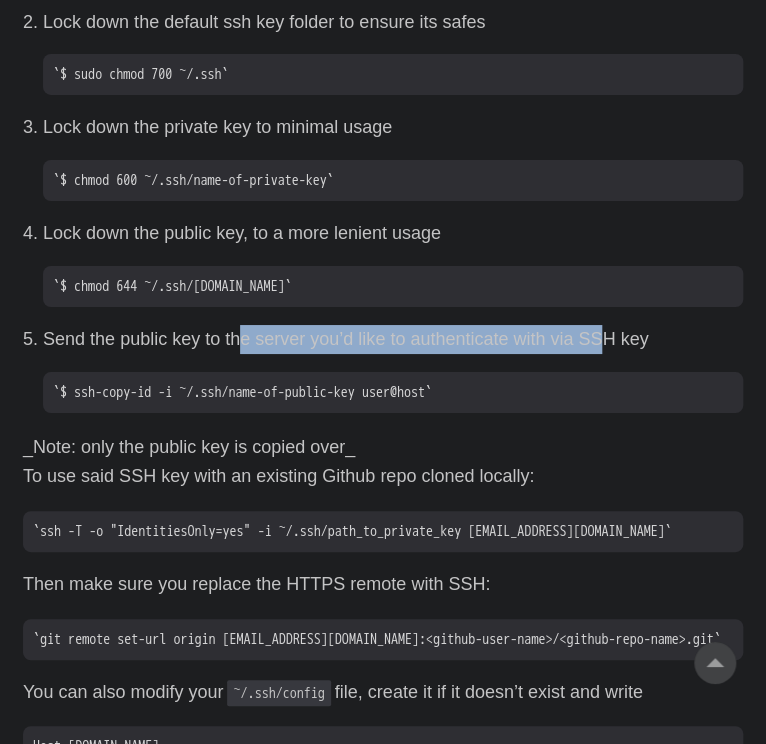 scroll, scrollTop: 1696, scrollLeft: 0, axis: vertical 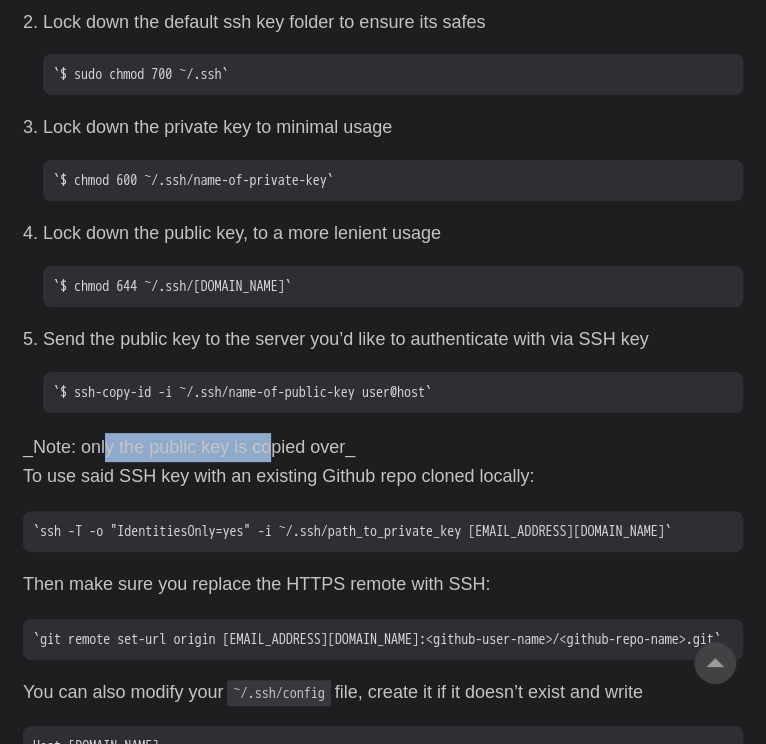 drag, startPoint x: 101, startPoint y: 451, endPoint x: 262, endPoint y: 447, distance: 161.04968 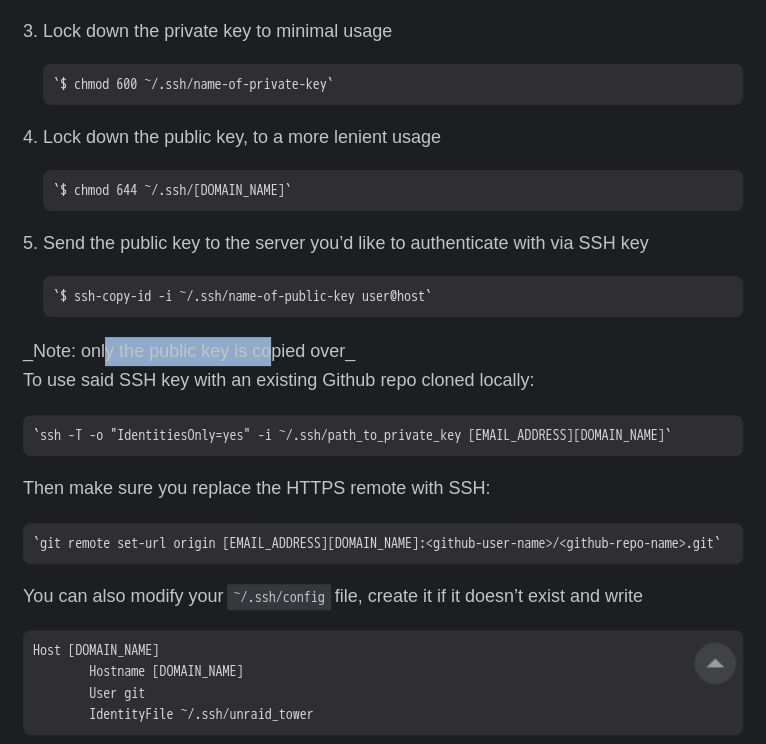 scroll, scrollTop: 1796, scrollLeft: 0, axis: vertical 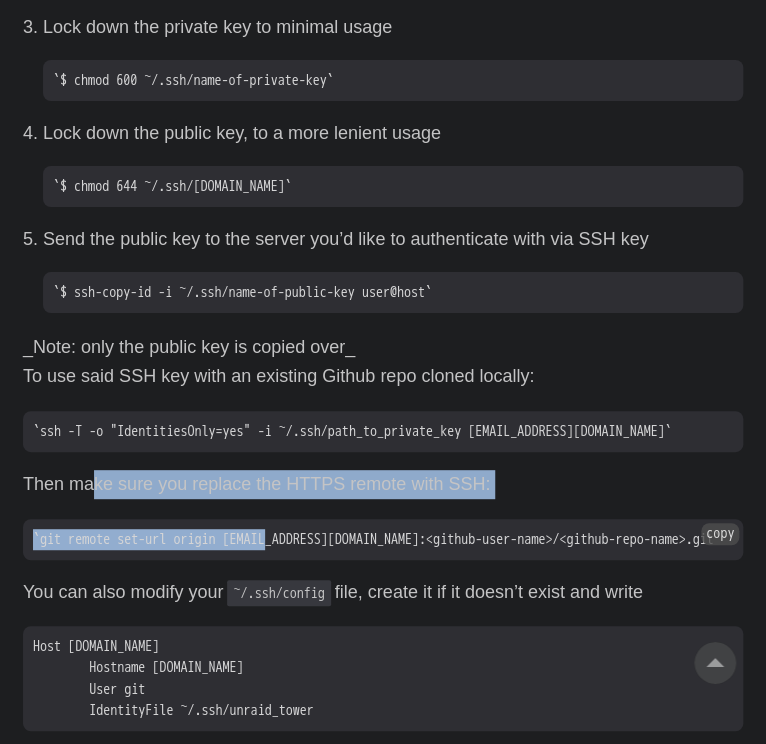 drag, startPoint x: 90, startPoint y: 485, endPoint x: 286, endPoint y: 543, distance: 204.40157 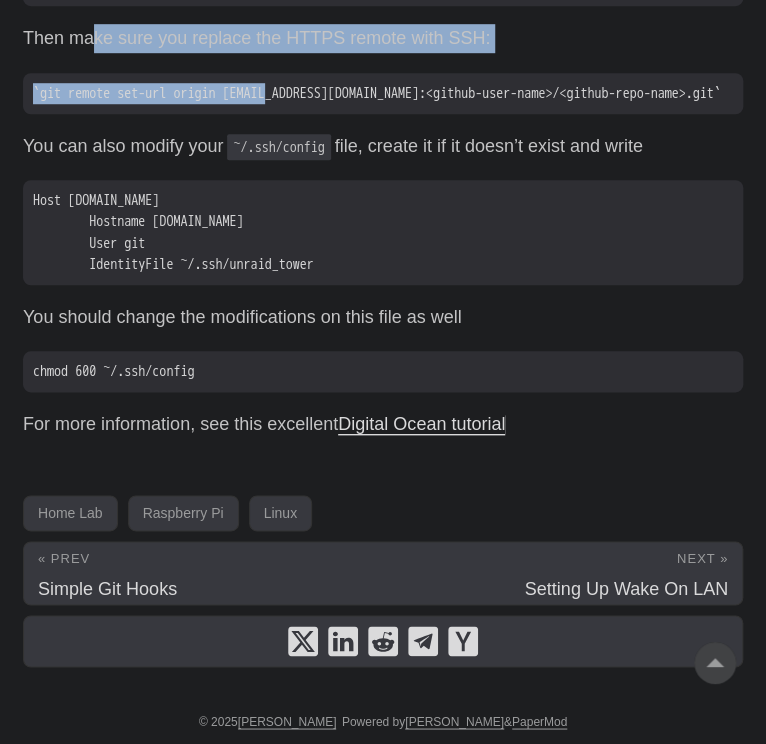 scroll, scrollTop: 2248, scrollLeft: 0, axis: vertical 